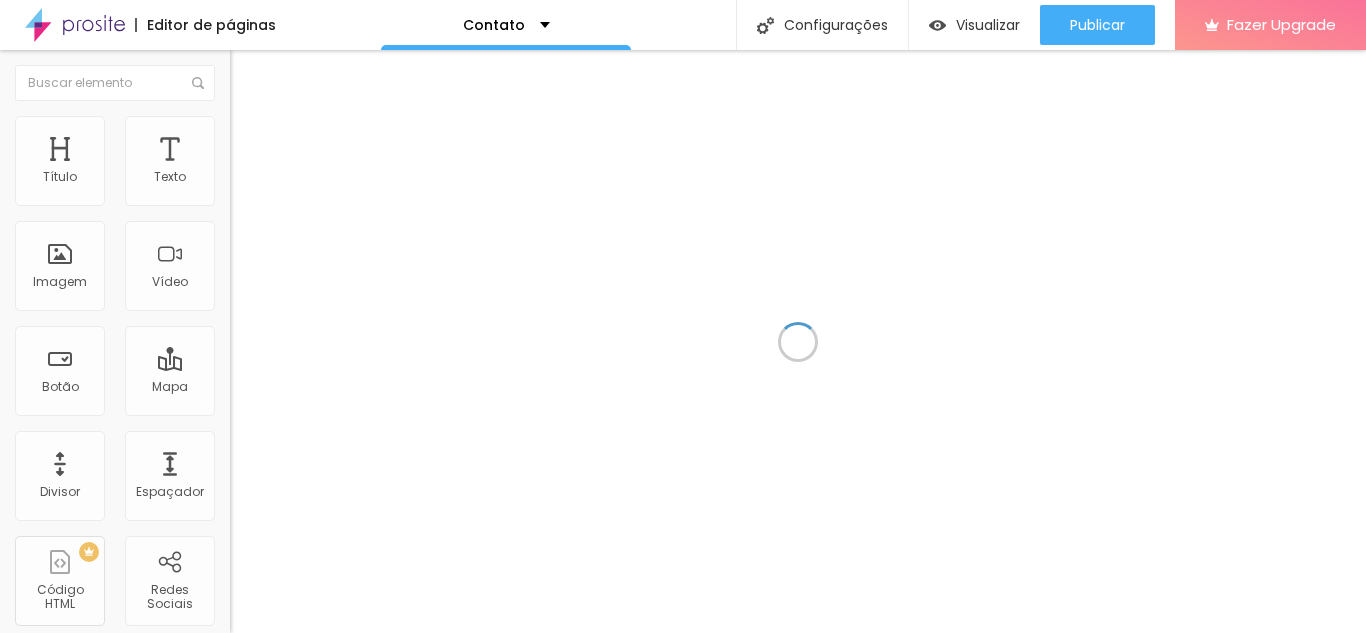 scroll, scrollTop: 0, scrollLeft: 0, axis: both 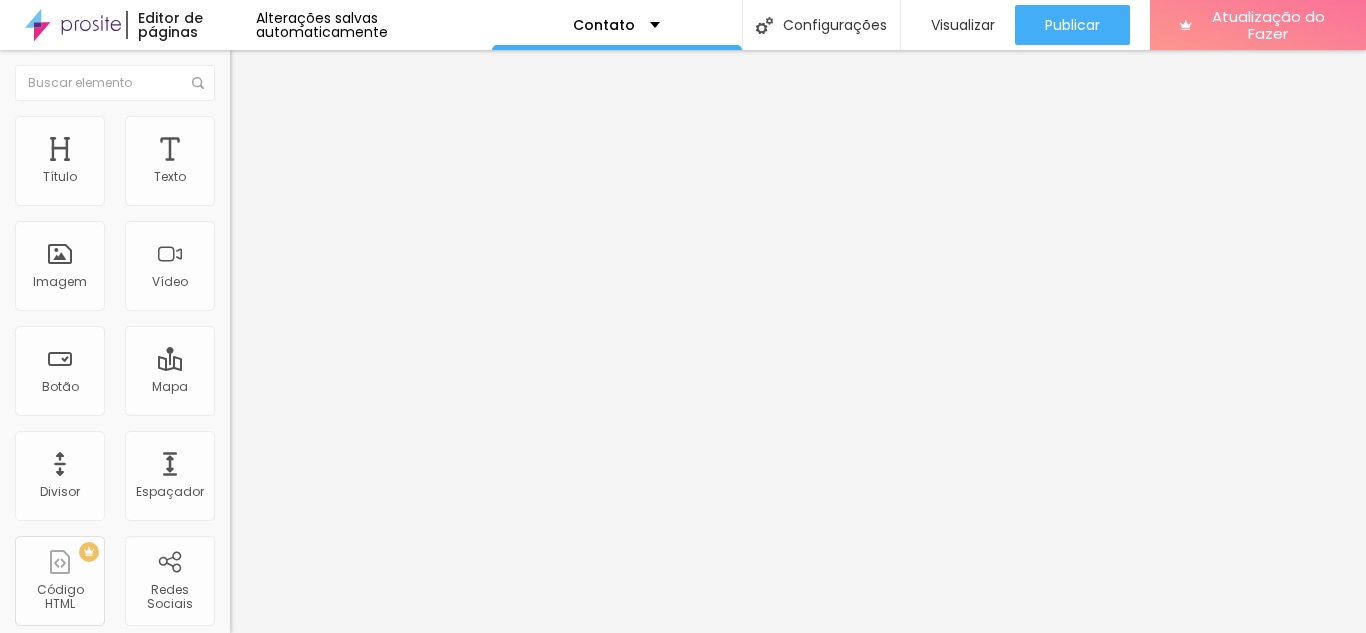 drag, startPoint x: 123, startPoint y: 224, endPoint x: 4, endPoint y: 207, distance: 120.20815 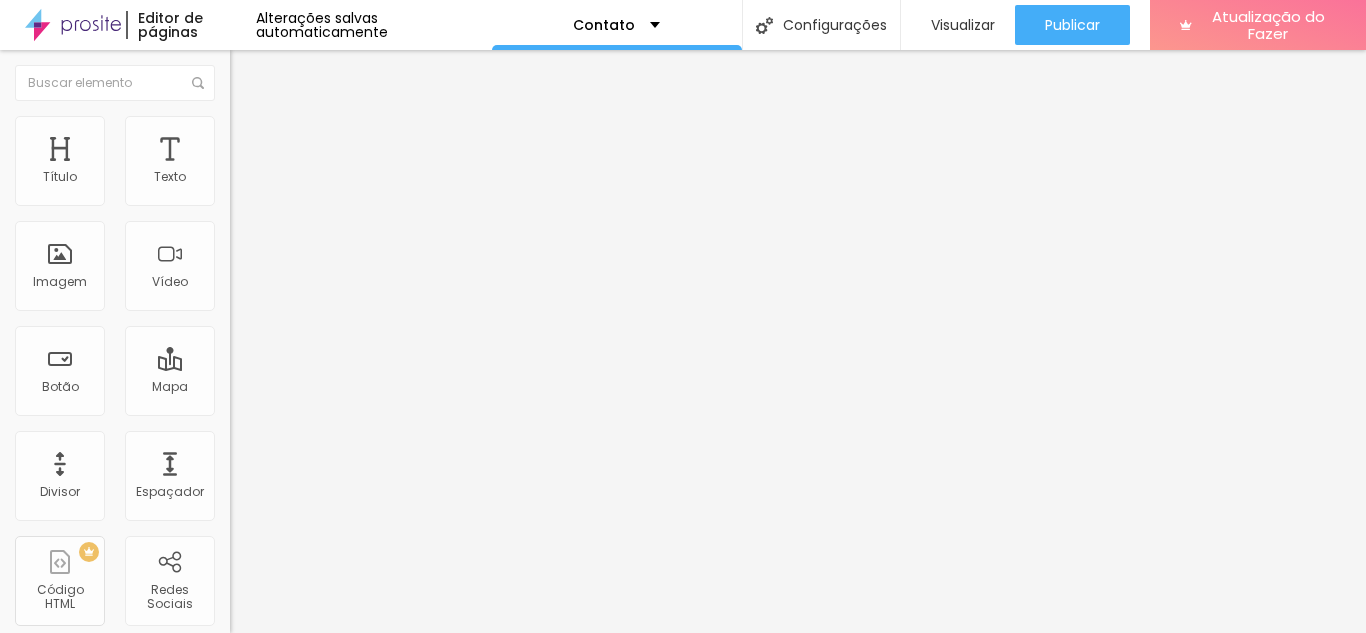 type on "13" 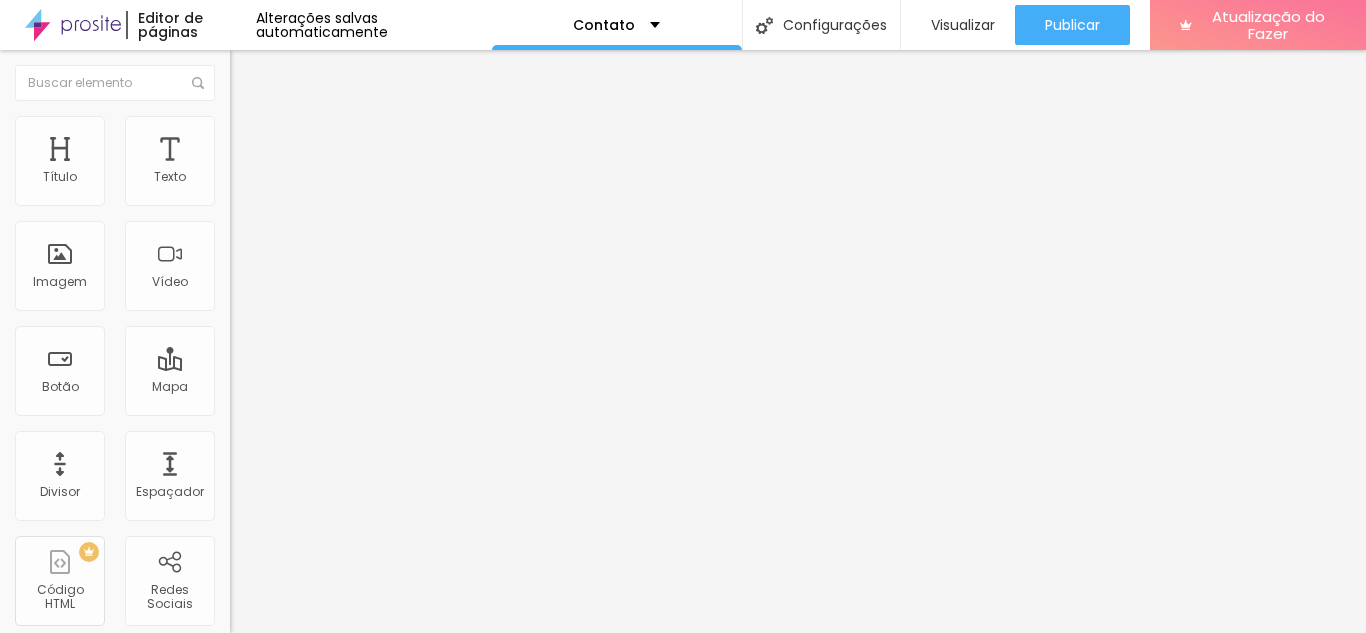 type on "13" 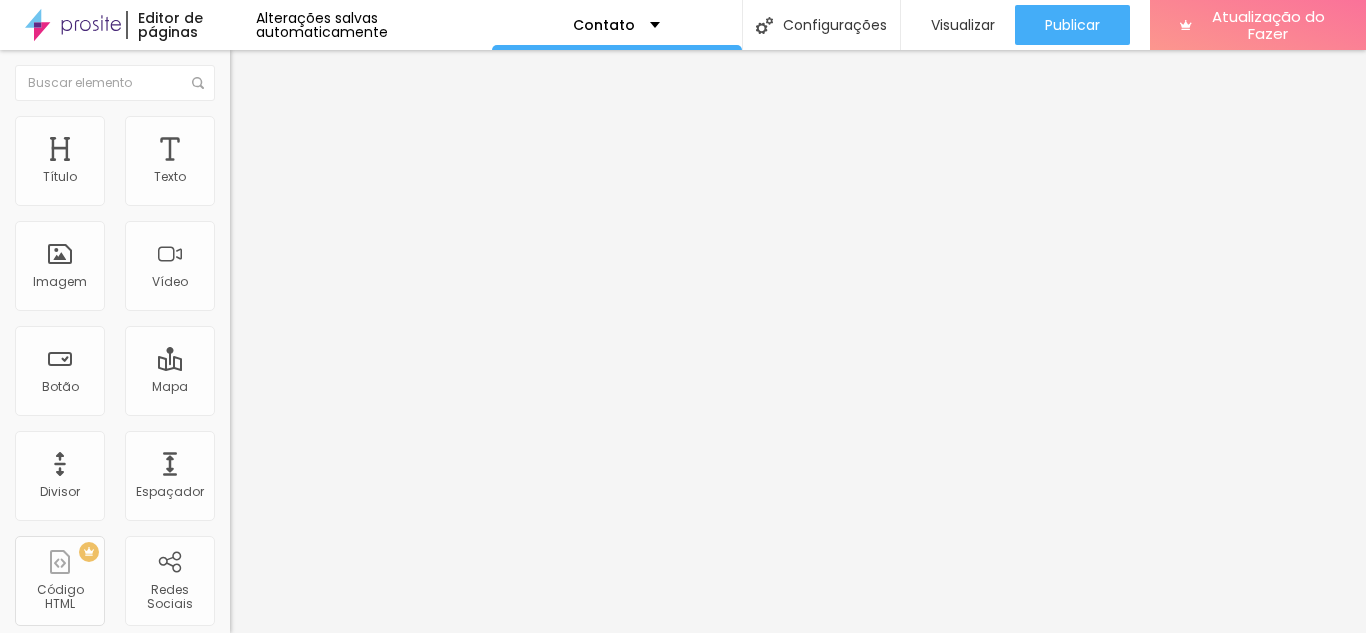 type on "16" 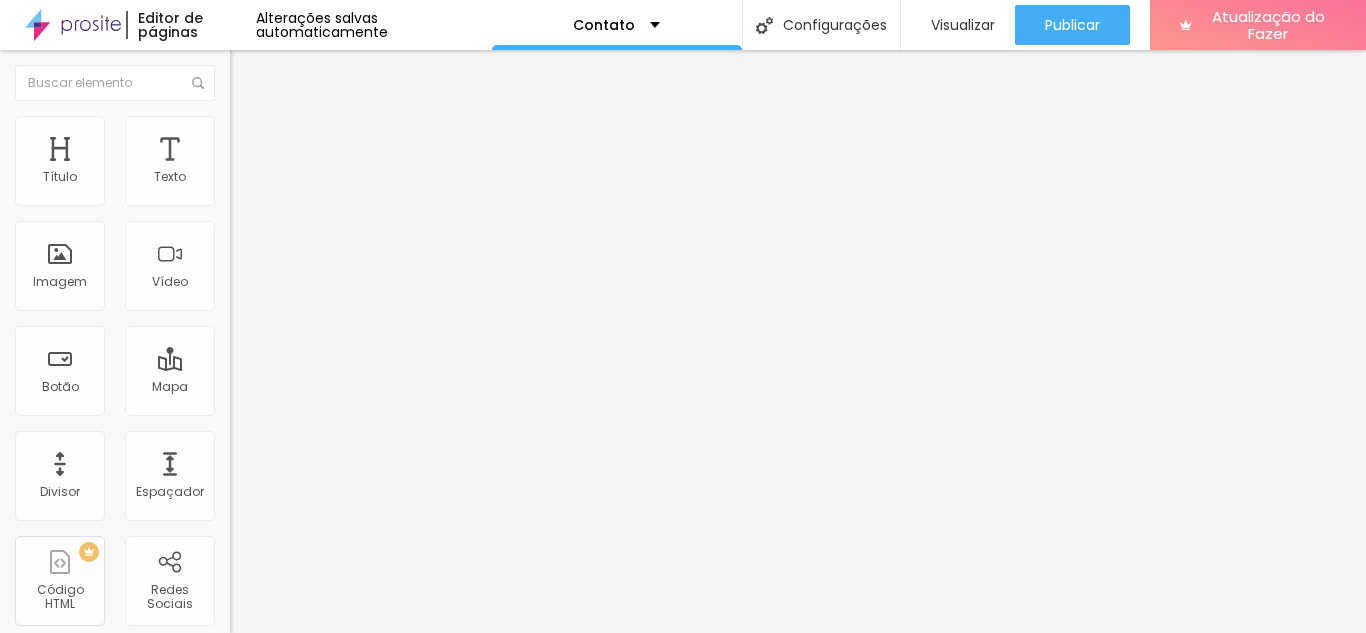type on "16" 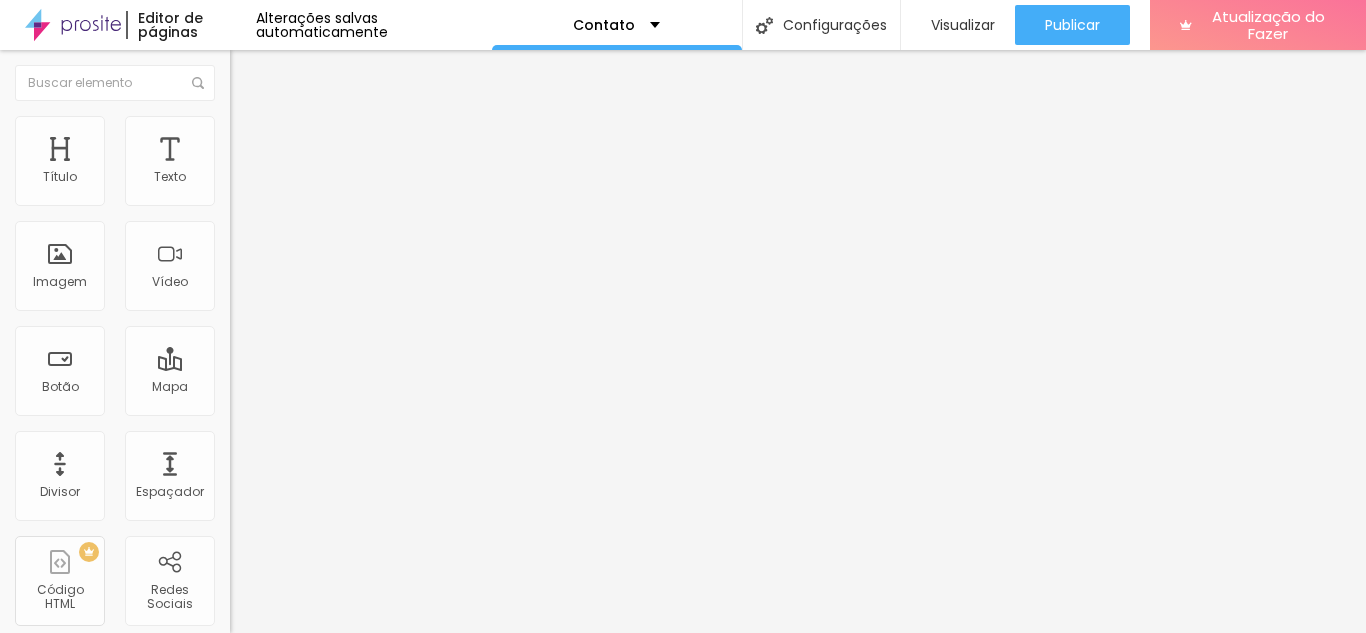 drag, startPoint x: 107, startPoint y: 315, endPoint x: 127, endPoint y: 315, distance: 20 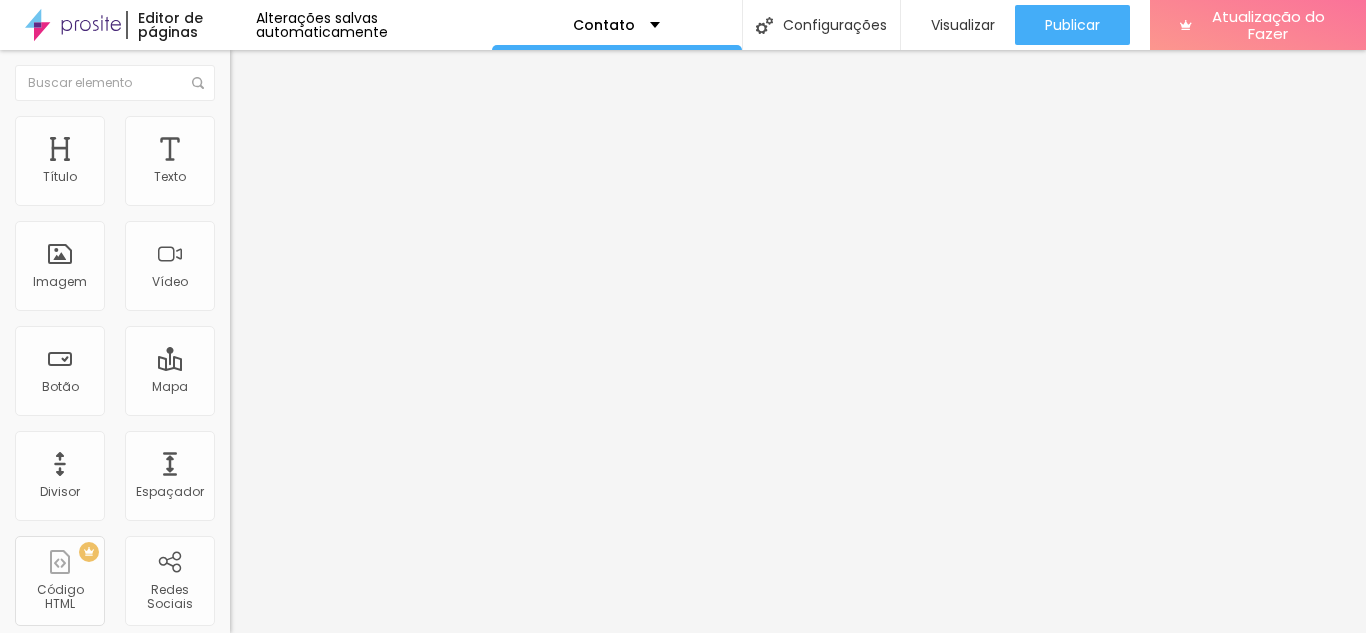 type on "17" 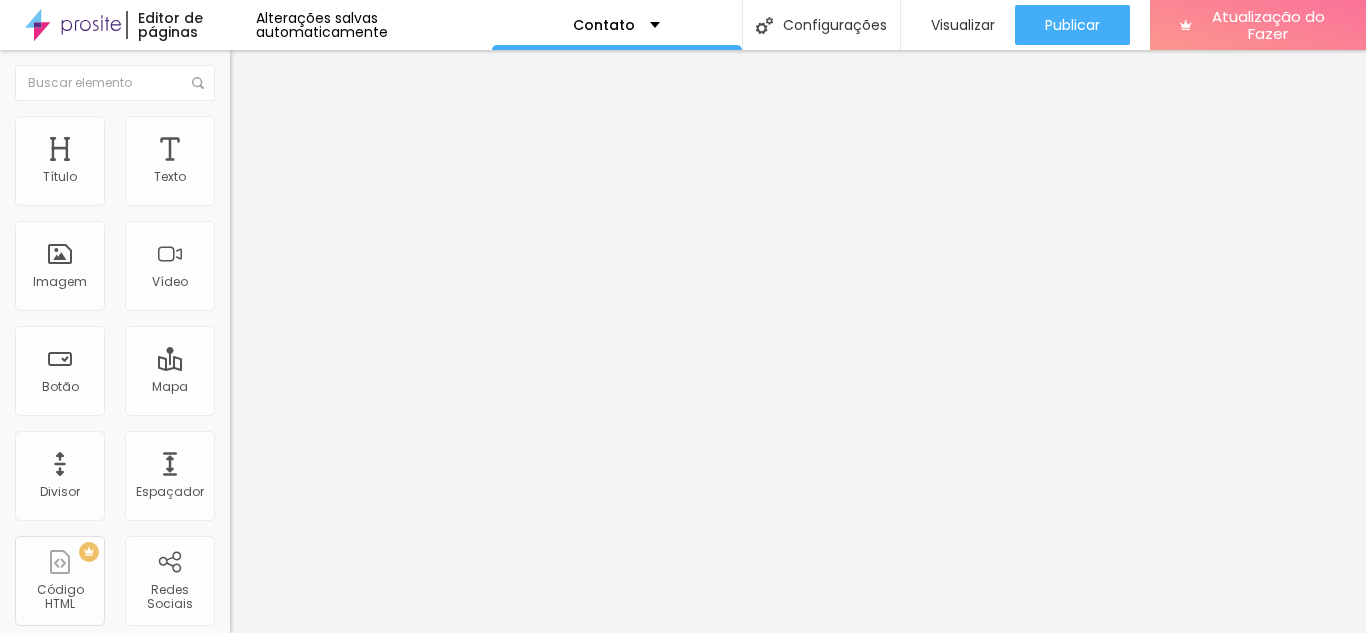 type on "95" 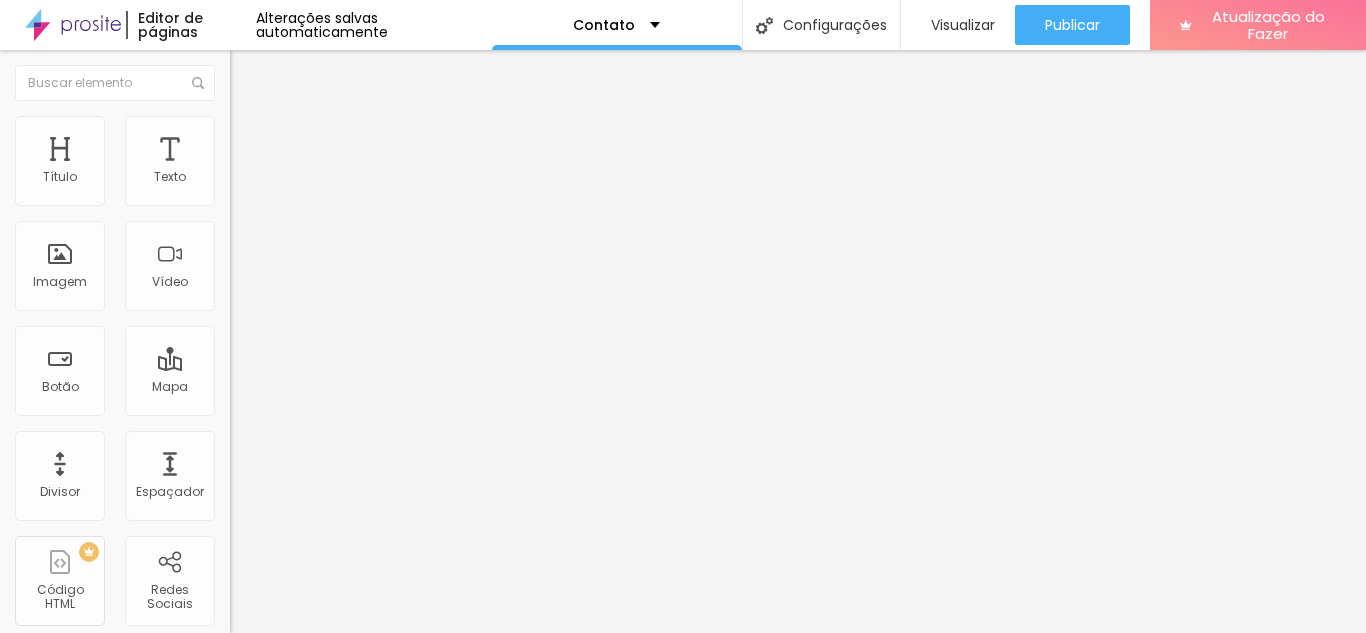 type on "30" 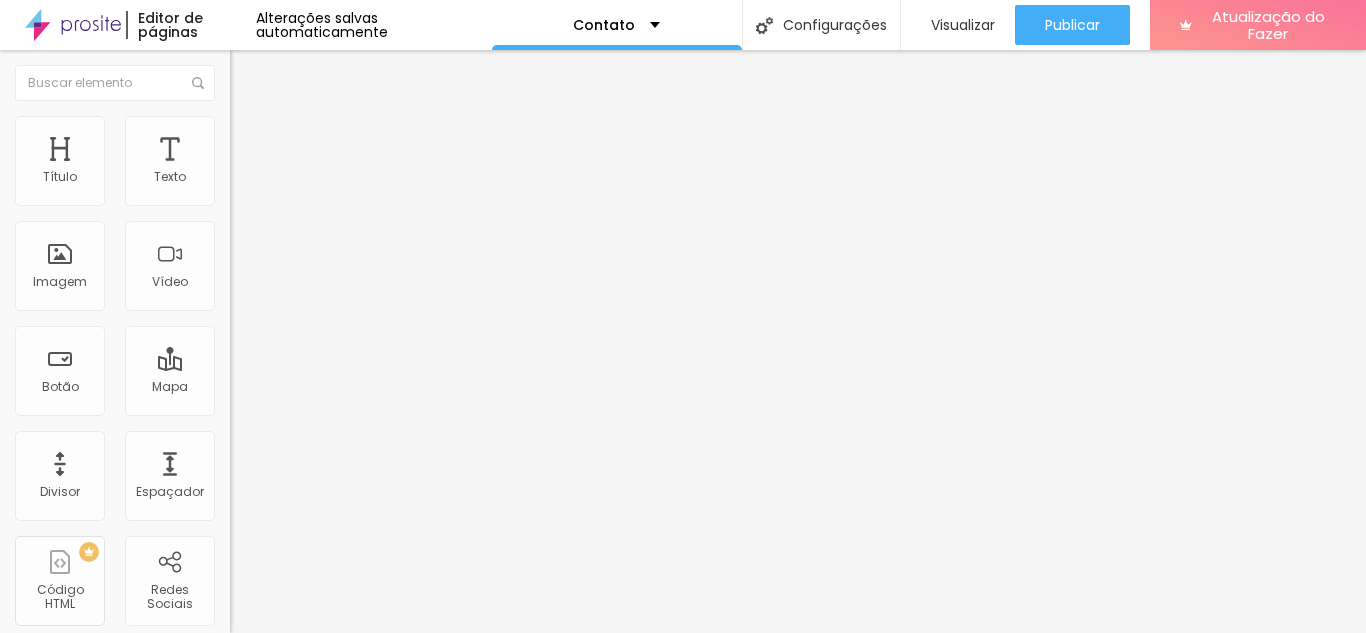 type on "30" 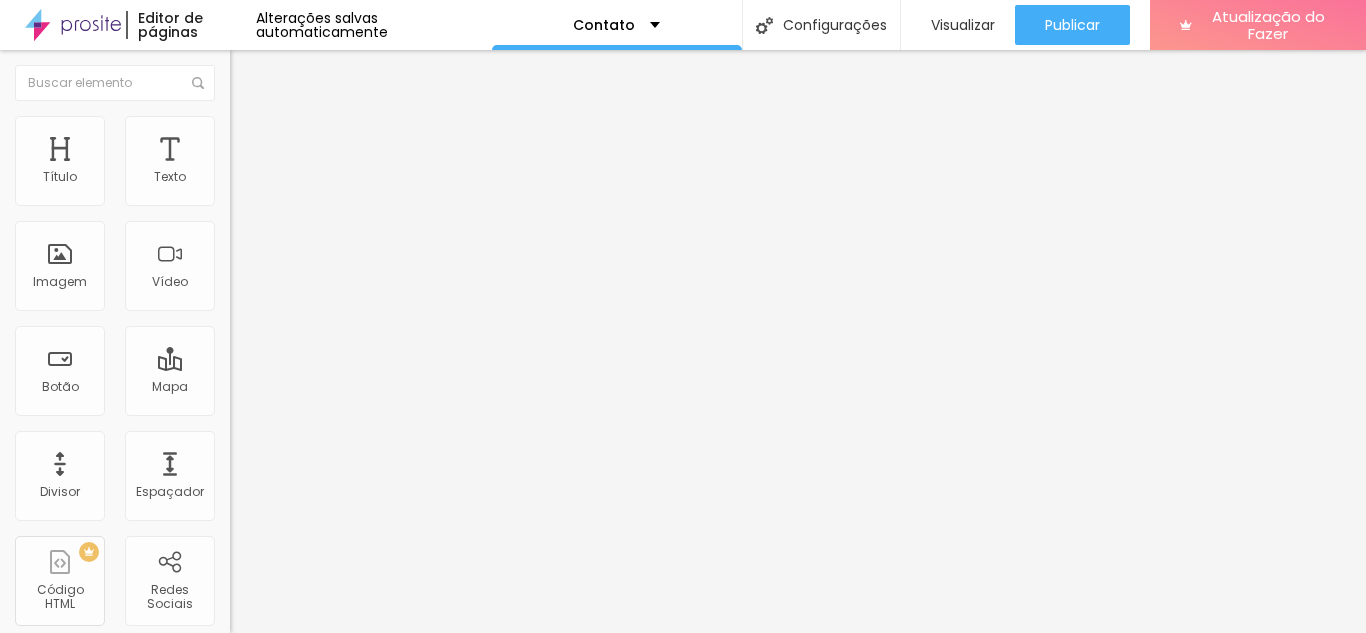 drag, startPoint x: 50, startPoint y: 214, endPoint x: 25, endPoint y: 214, distance: 25 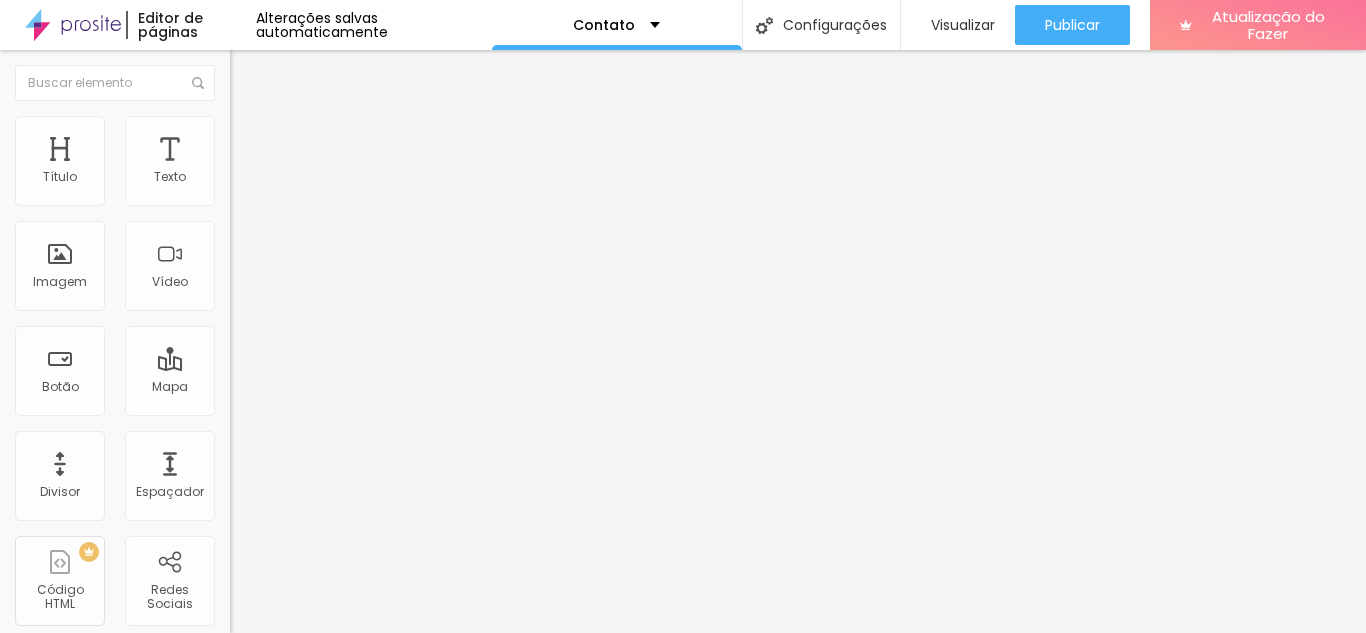 type on "20" 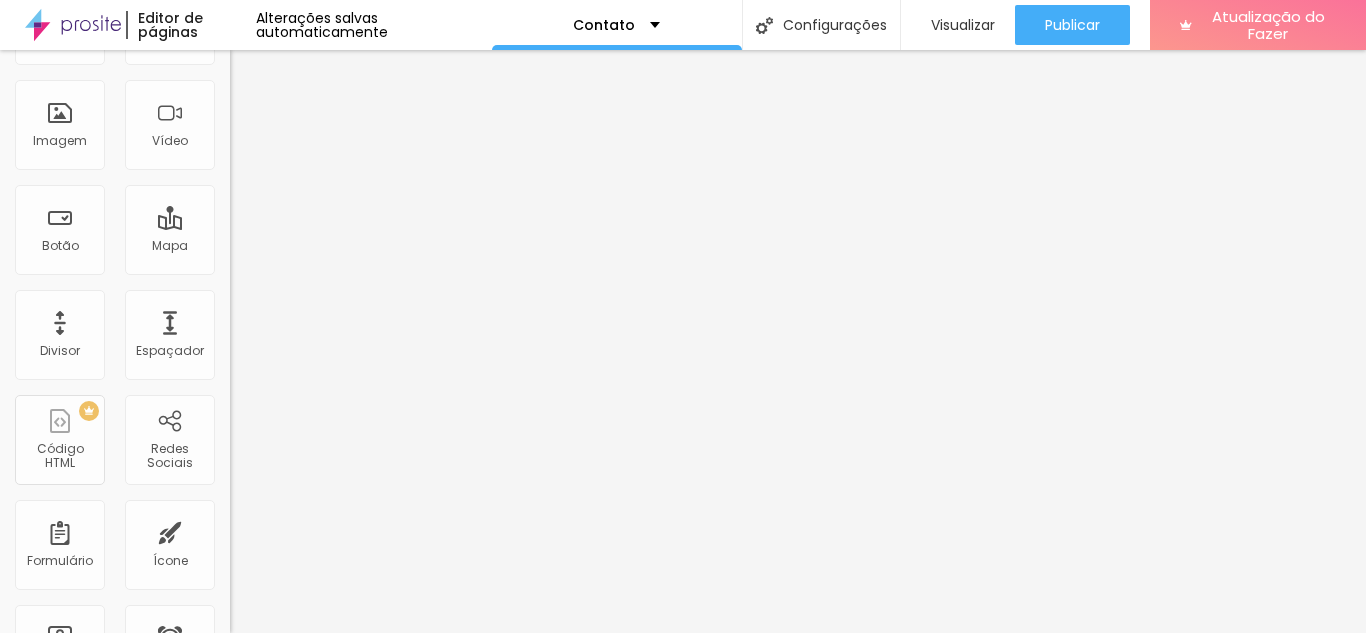 scroll, scrollTop: 164, scrollLeft: 0, axis: vertical 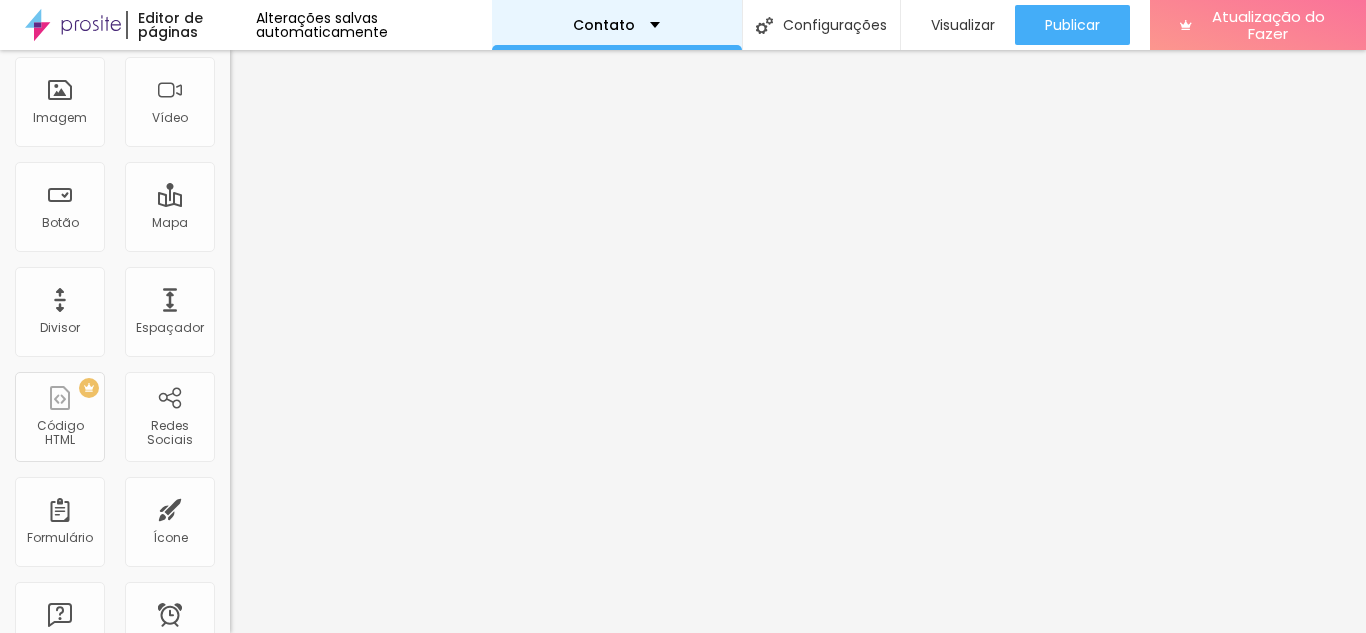 click on "Contato" at bounding box center [617, 25] 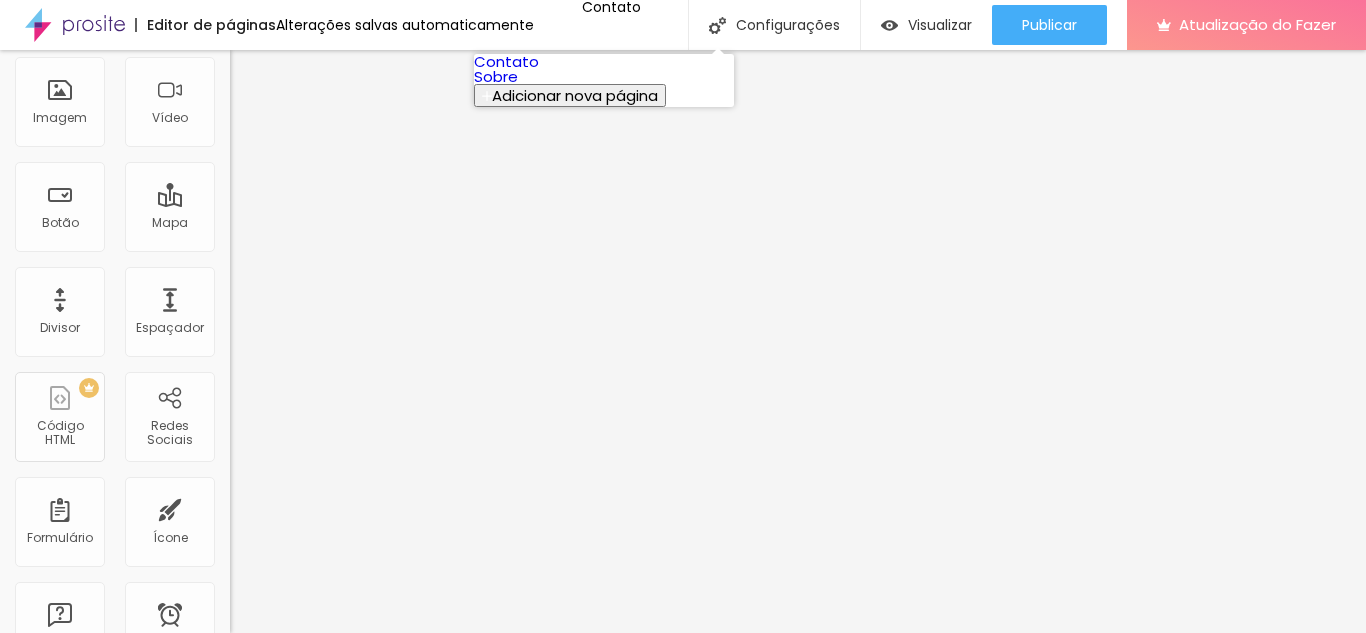 click on "Sobre" at bounding box center [496, 76] 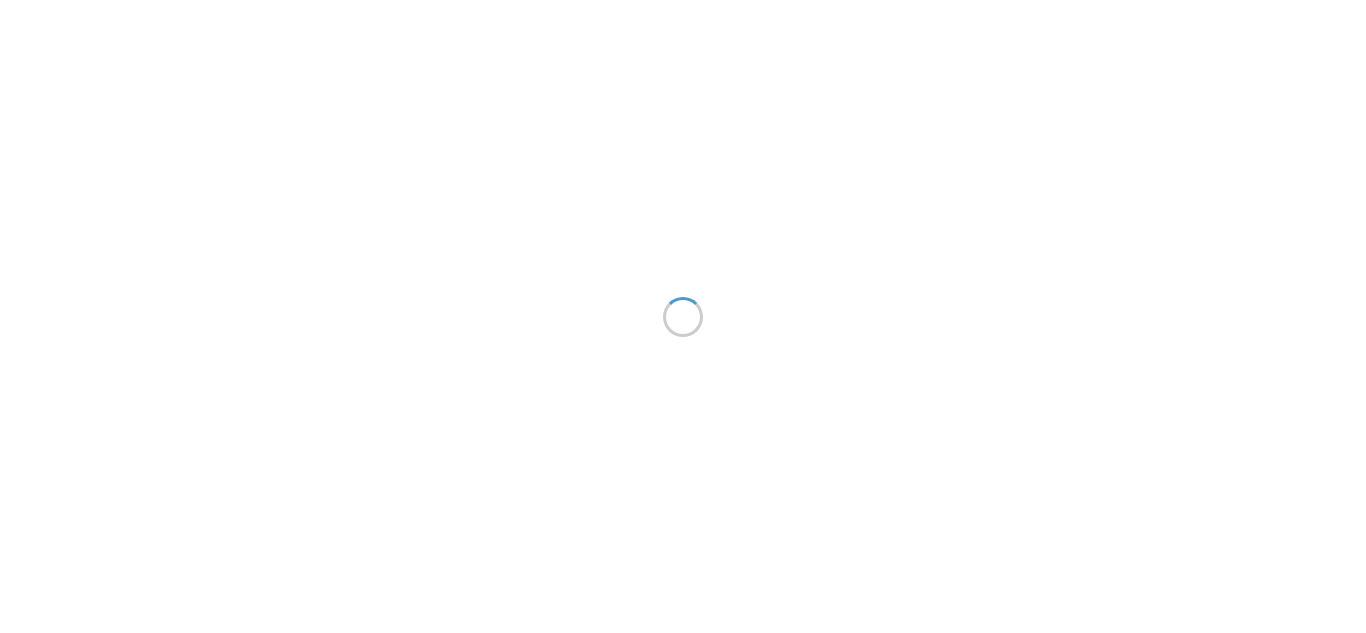 scroll, scrollTop: 0, scrollLeft: 0, axis: both 